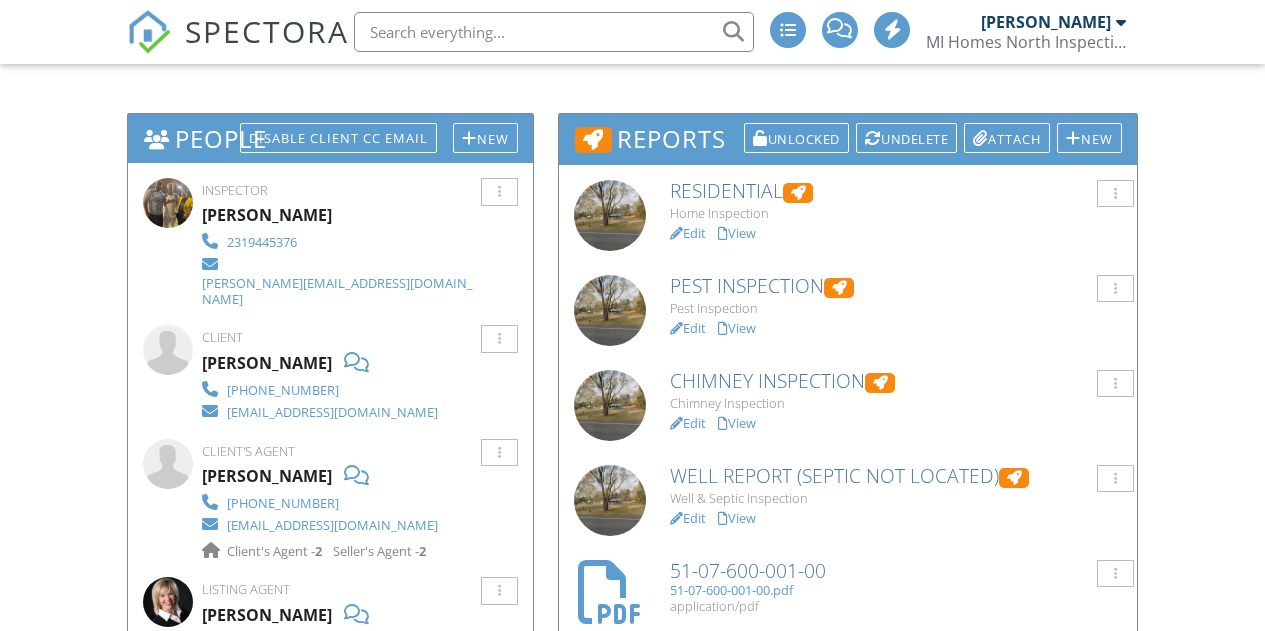scroll, scrollTop: 516, scrollLeft: 0, axis: vertical 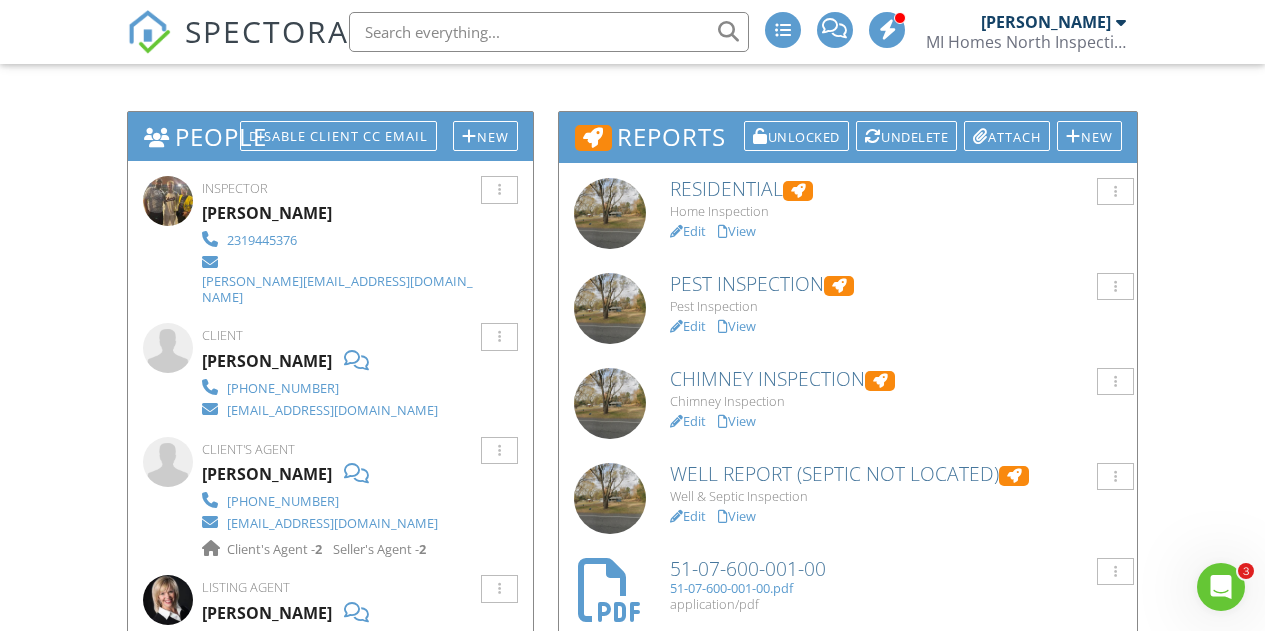 click on "Edit" at bounding box center [688, 231] 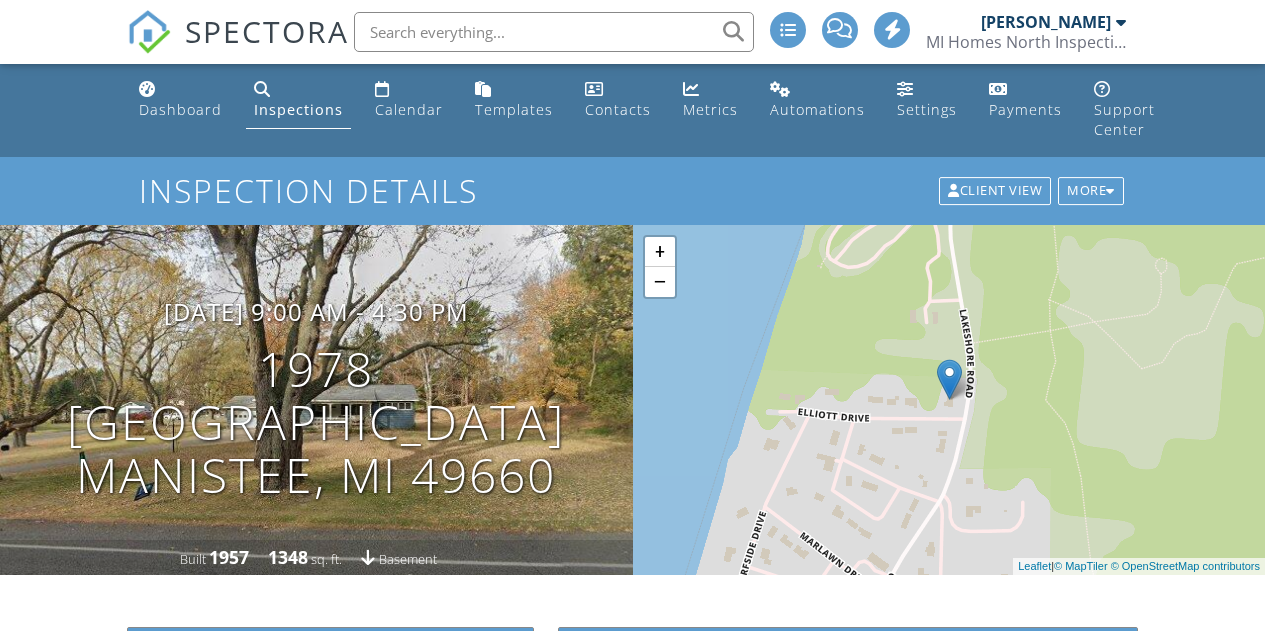 scroll, scrollTop: 586, scrollLeft: 0, axis: vertical 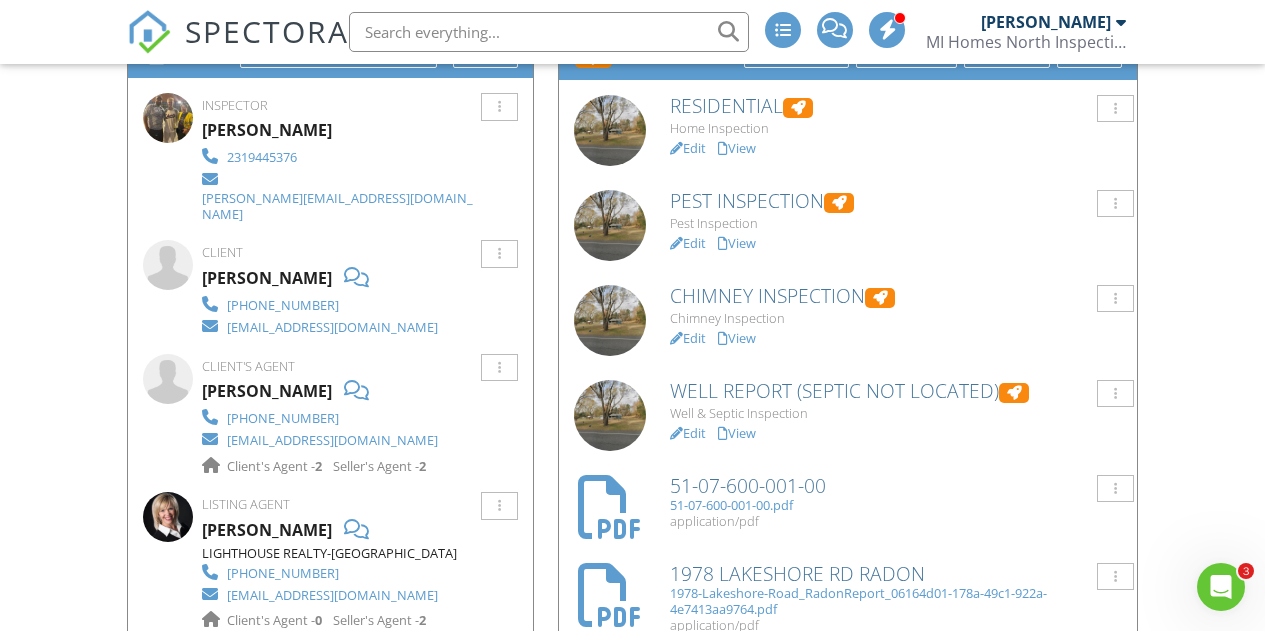 click on "View" at bounding box center (737, 433) 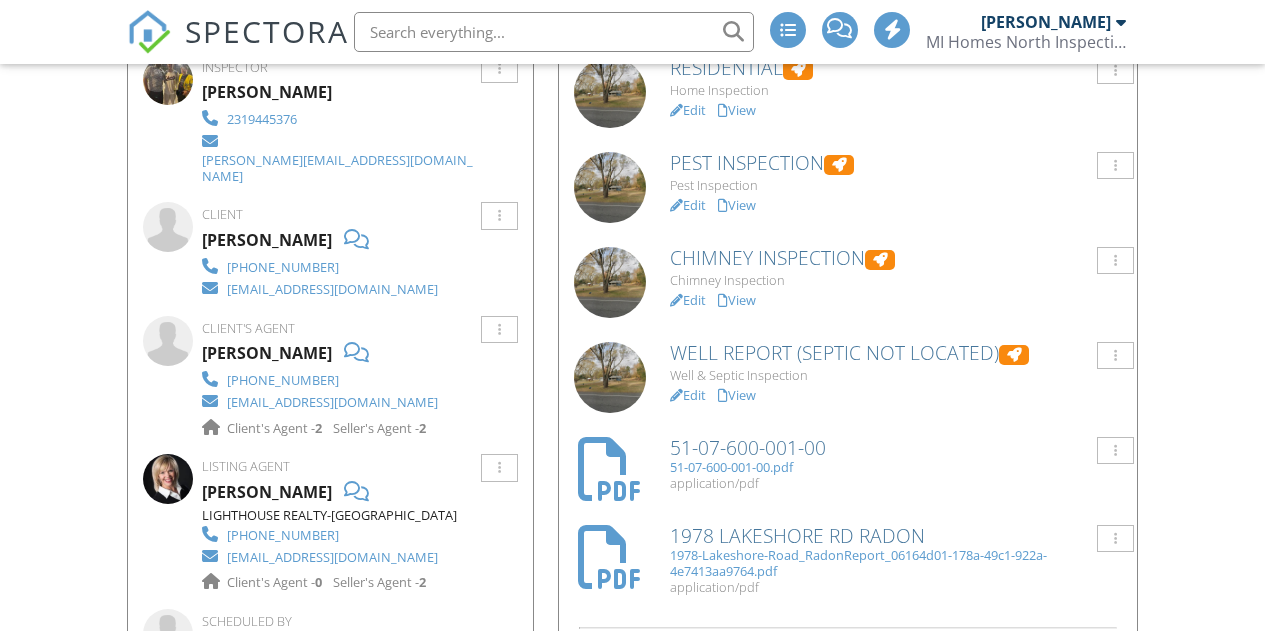 scroll, scrollTop: 0, scrollLeft: 0, axis: both 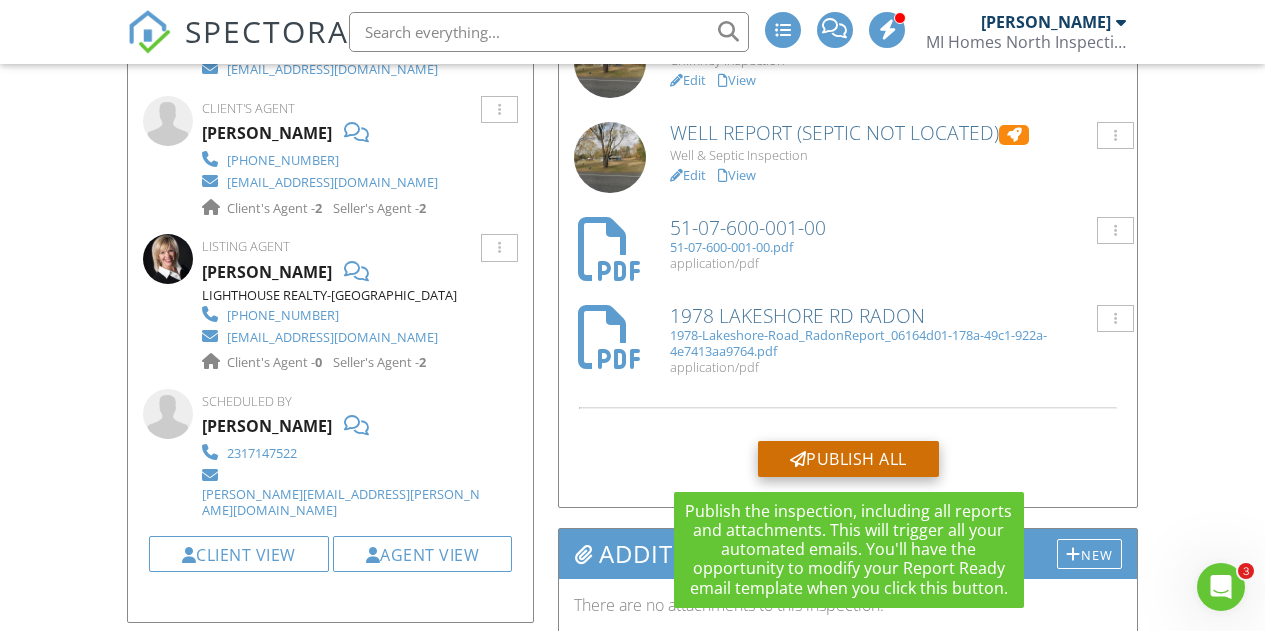 click on "Publish All" at bounding box center [848, 459] 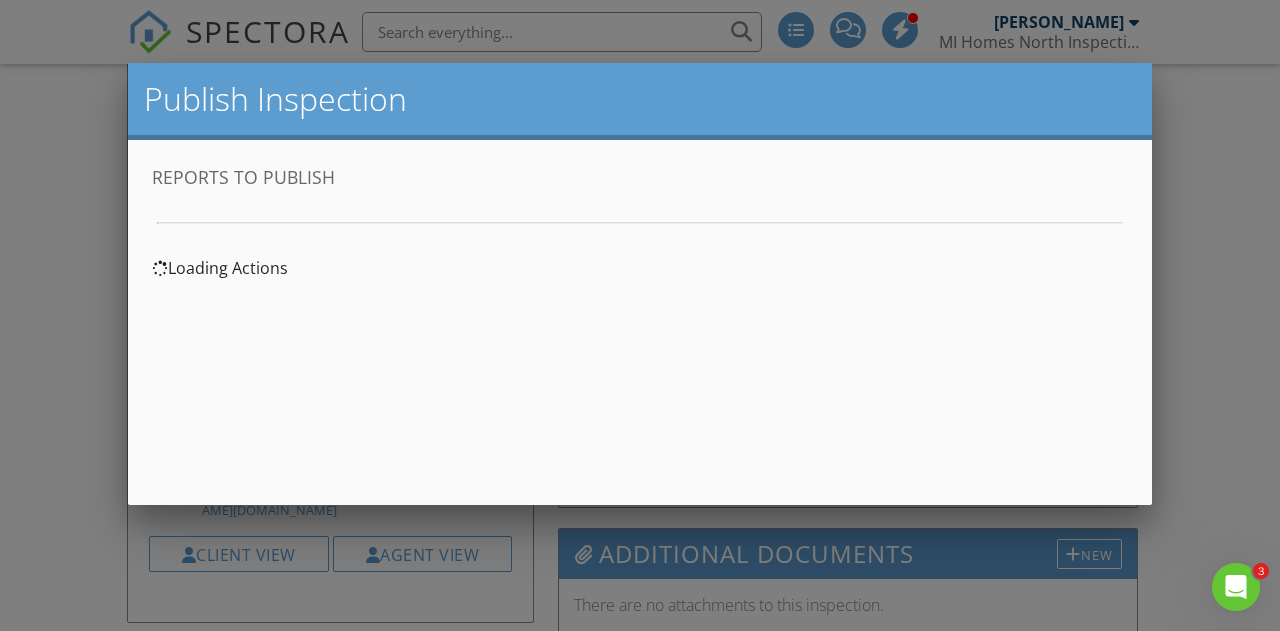 scroll, scrollTop: 0, scrollLeft: 0, axis: both 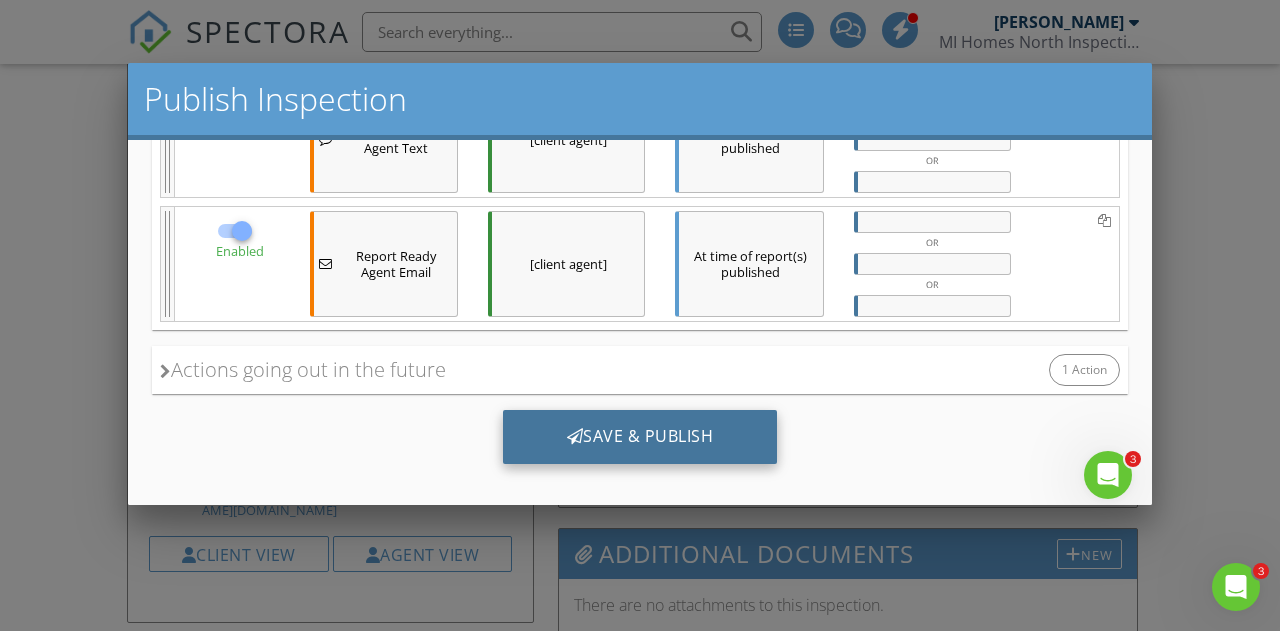 click on "Save & Publish" at bounding box center [640, 437] 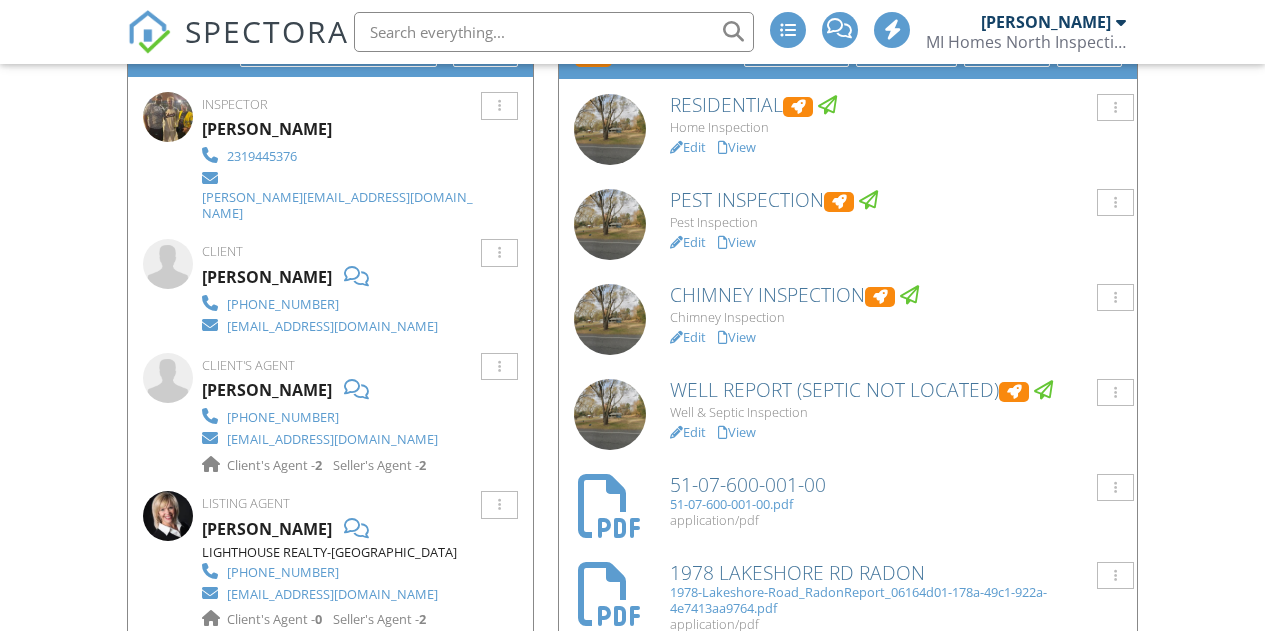 scroll, scrollTop: 633, scrollLeft: 0, axis: vertical 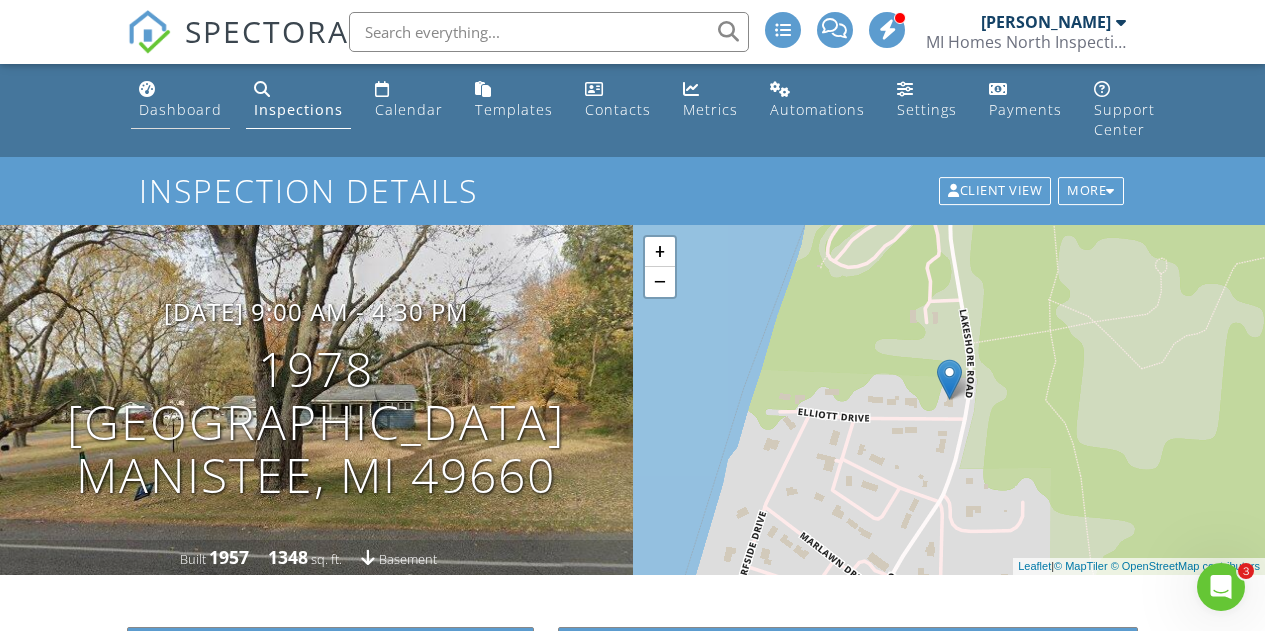 click on "Dashboard" at bounding box center [180, 109] 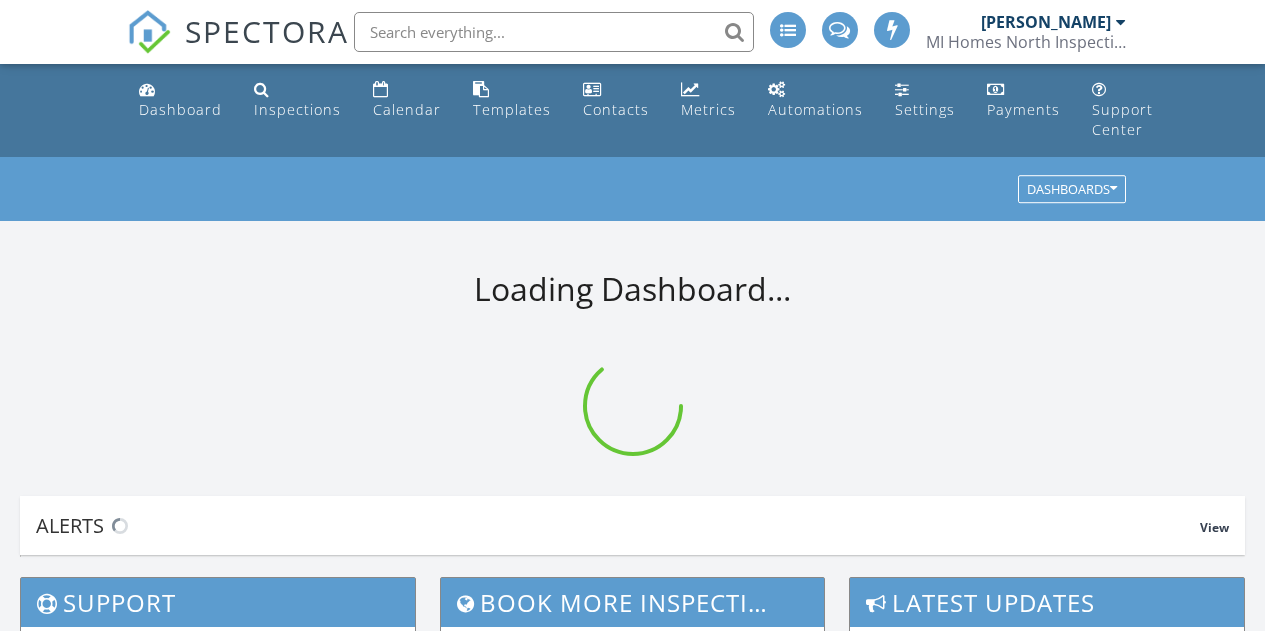 scroll, scrollTop: 0, scrollLeft: 0, axis: both 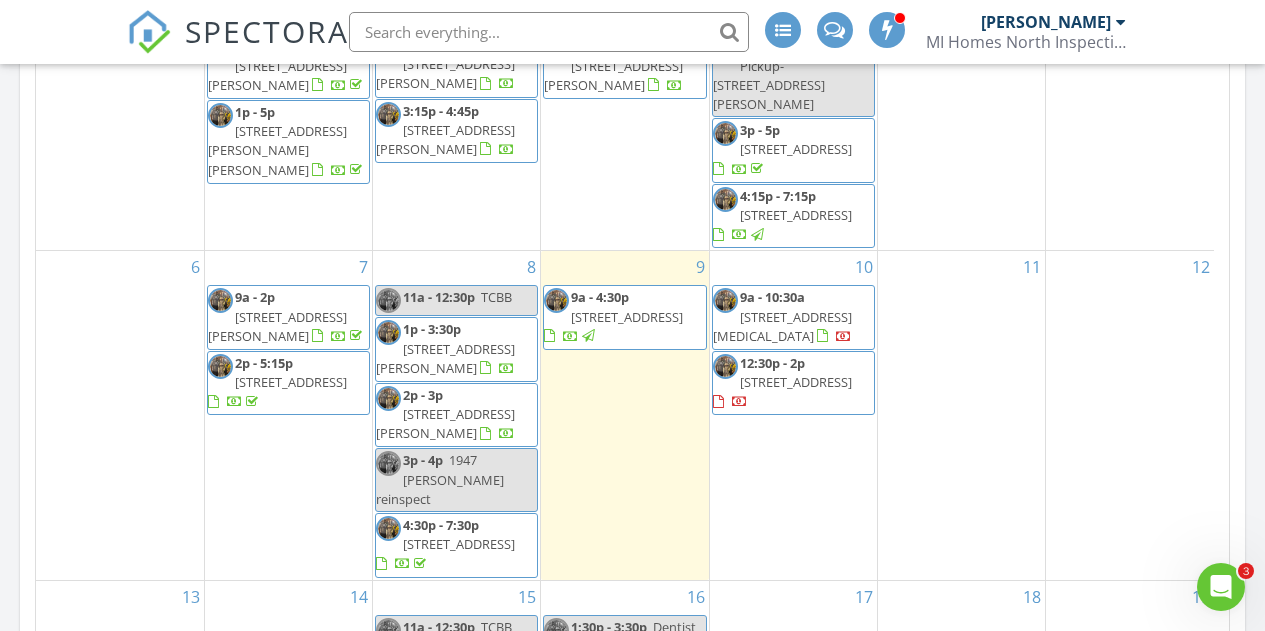 click on "11" at bounding box center (961, 415) 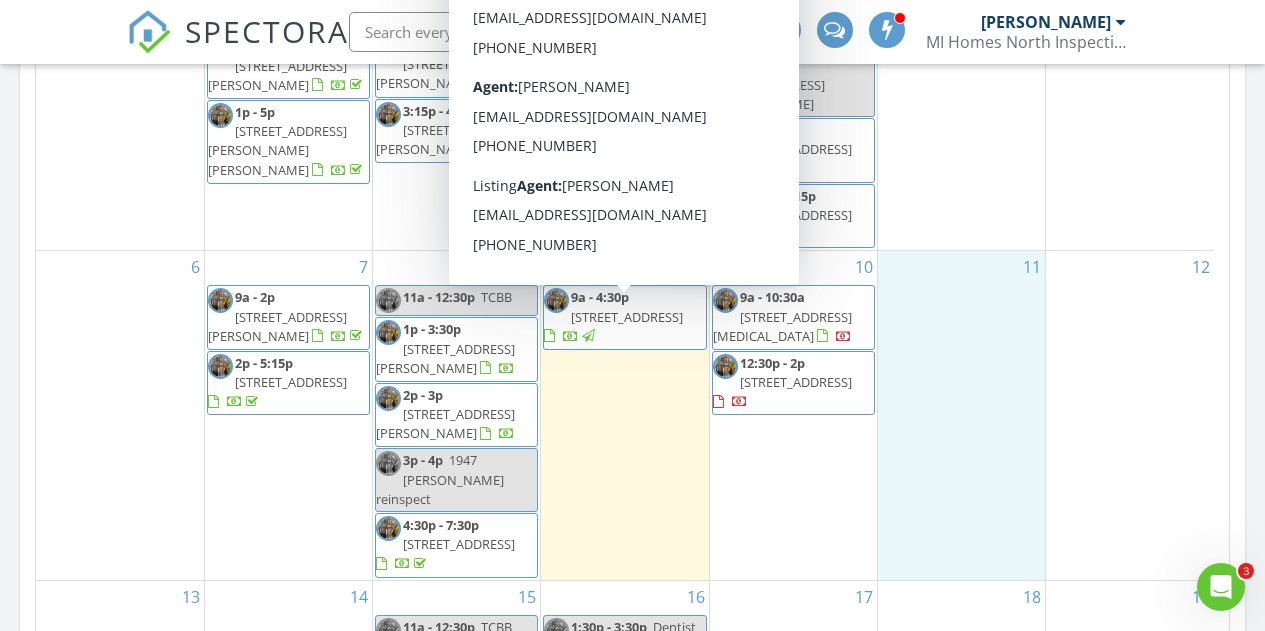 scroll, scrollTop: 0, scrollLeft: 0, axis: both 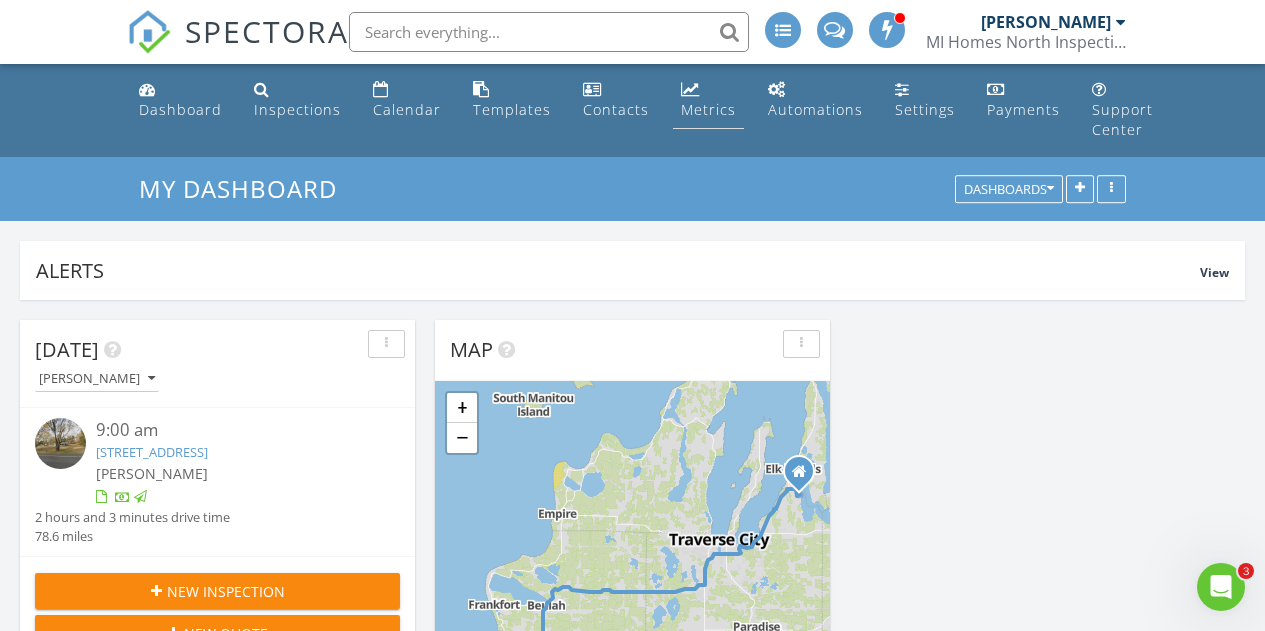 click on "Metrics" at bounding box center (708, 109) 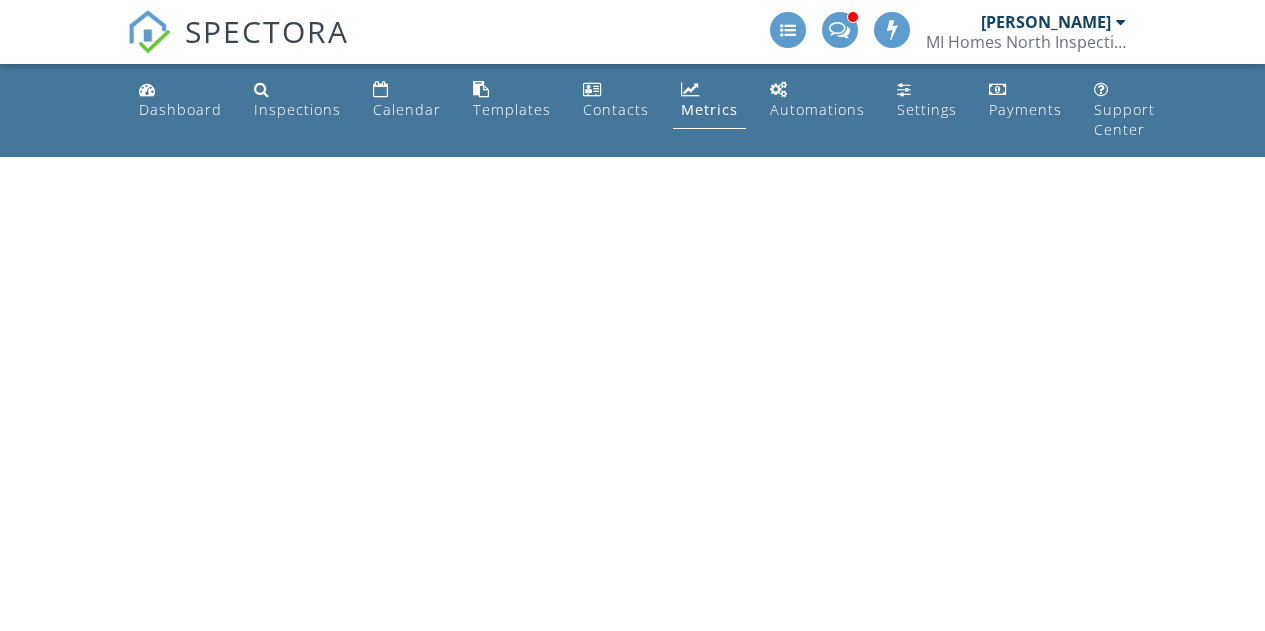 scroll, scrollTop: 0, scrollLeft: 0, axis: both 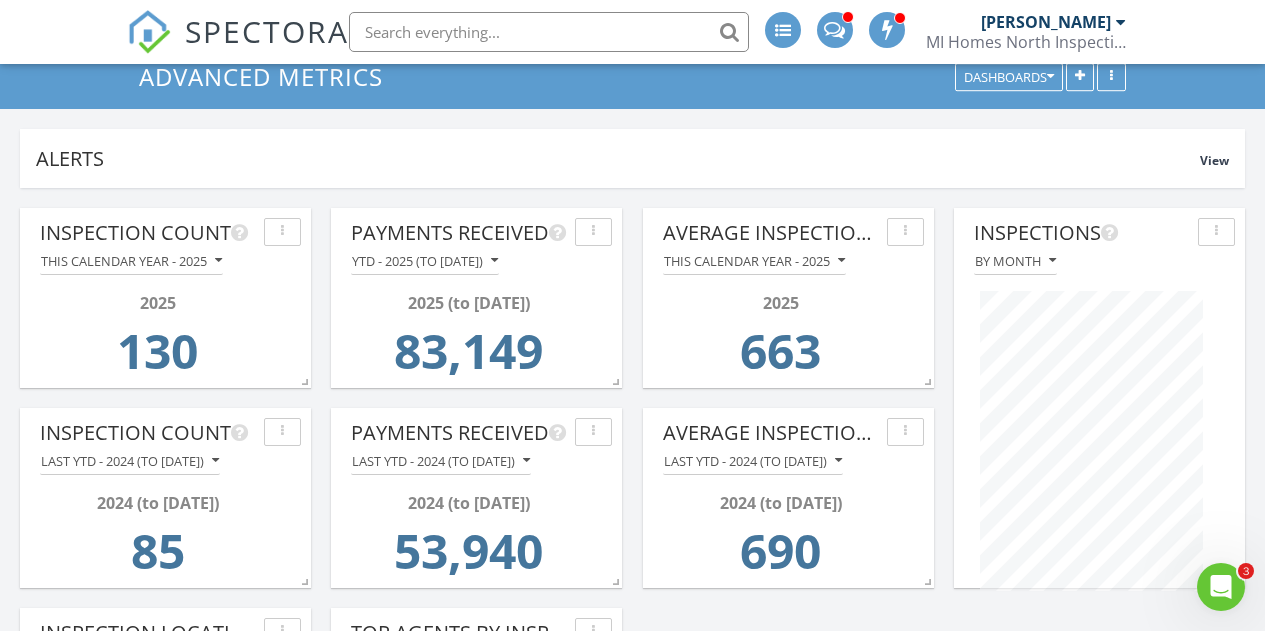 click at bounding box center [834, 28] 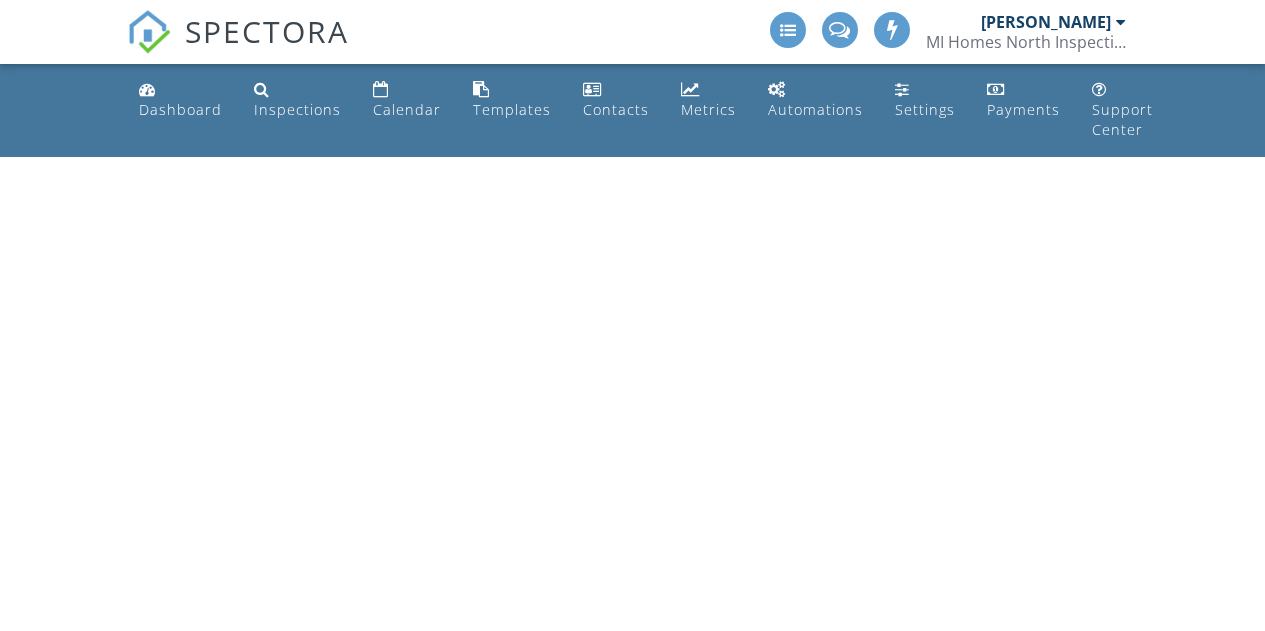 scroll, scrollTop: 0, scrollLeft: 0, axis: both 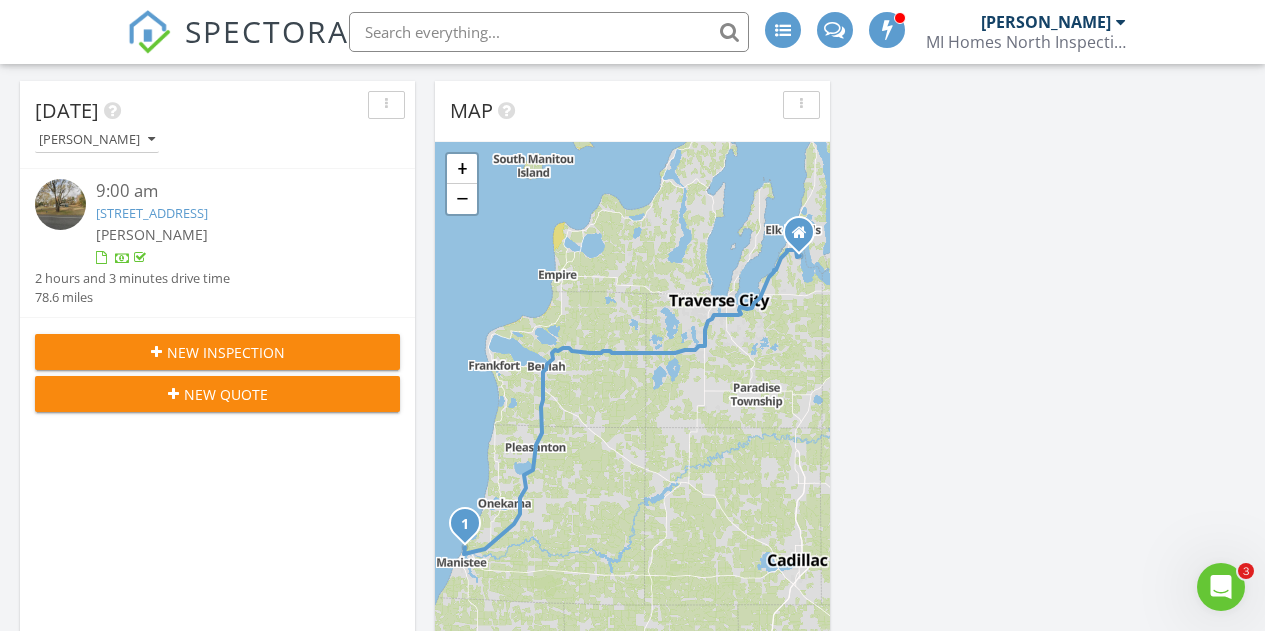 click on "[STREET_ADDRESS]" at bounding box center [152, 213] 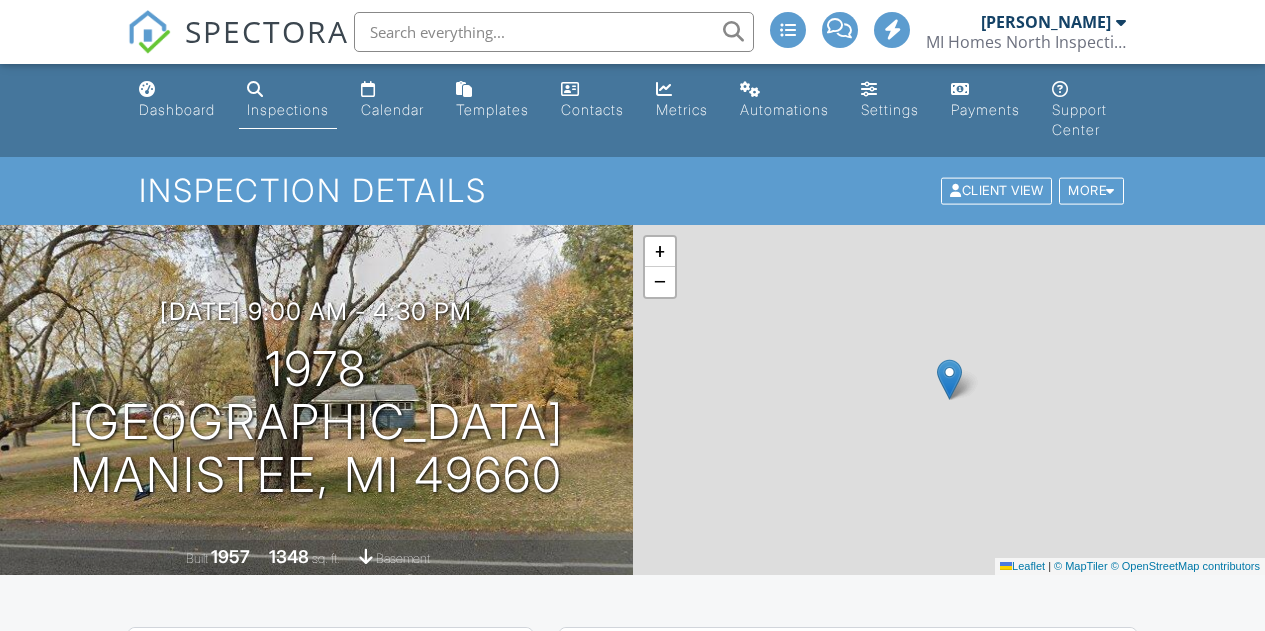 scroll, scrollTop: 627, scrollLeft: 0, axis: vertical 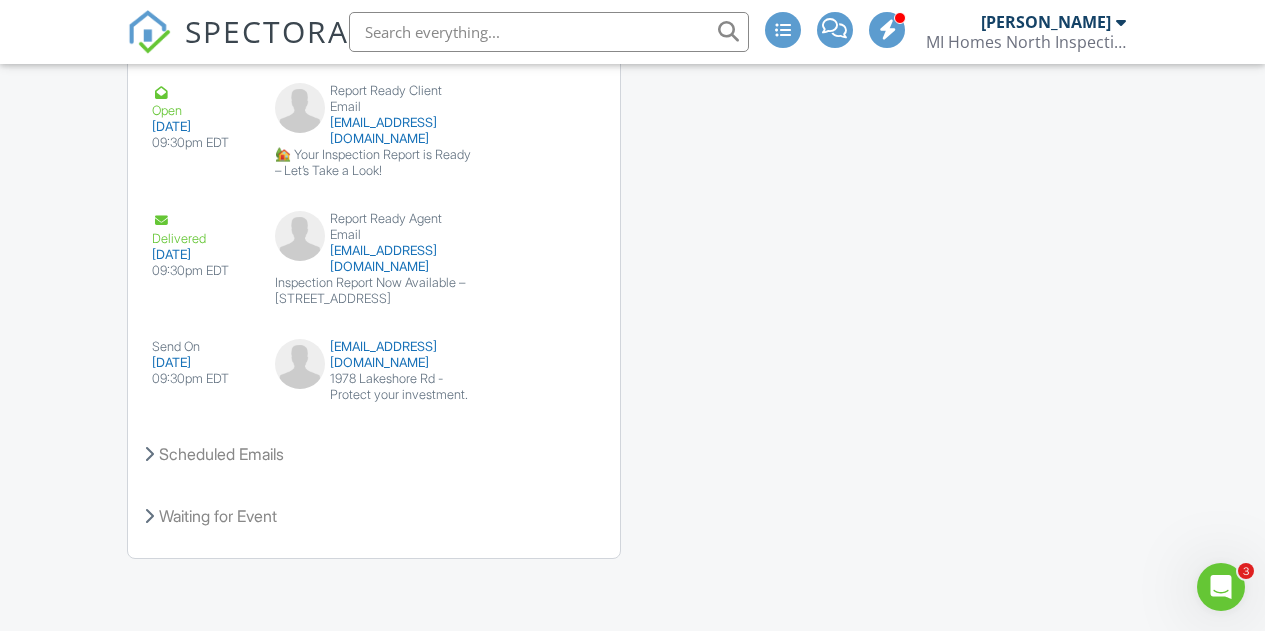 drag, startPoint x: 449, startPoint y: 270, endPoint x: 906, endPoint y: 262, distance: 457.07 